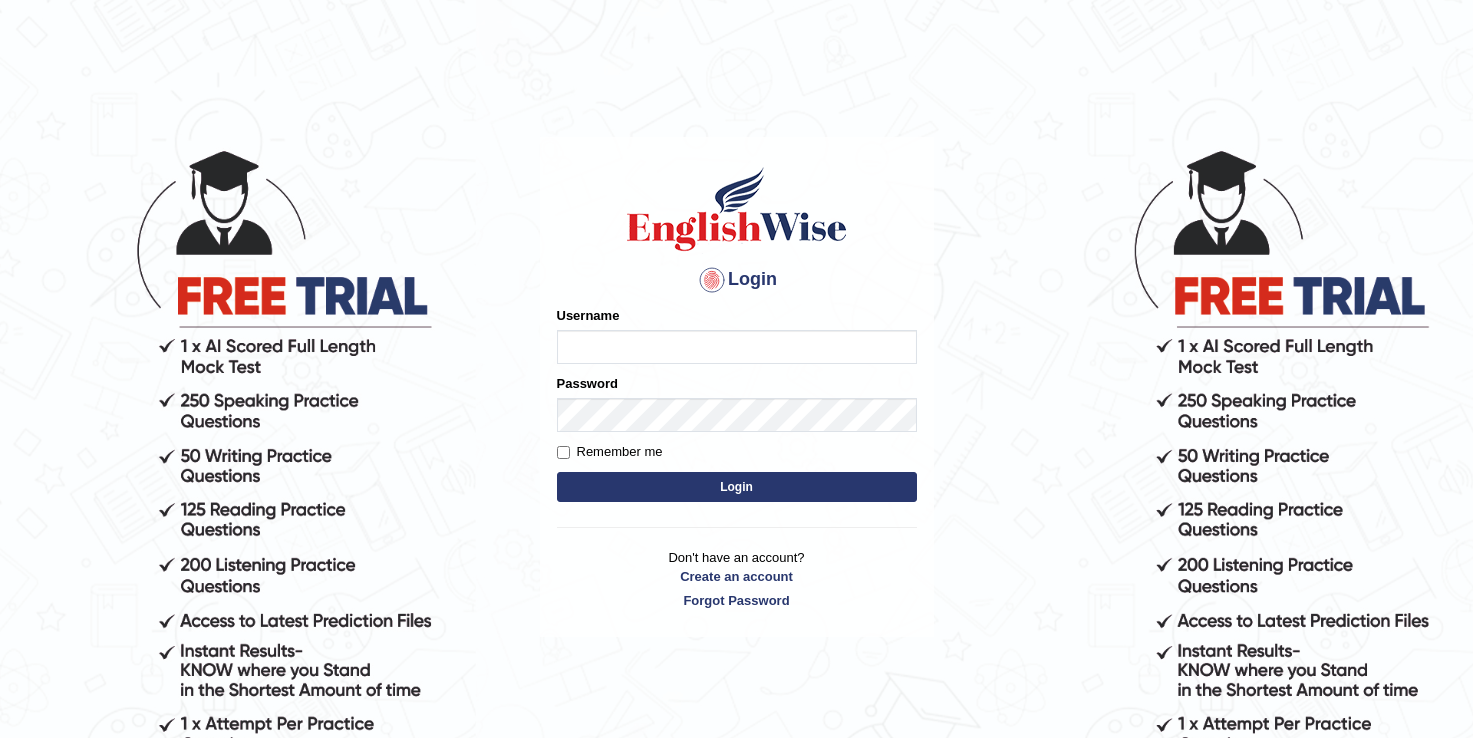 scroll, scrollTop: 0, scrollLeft: 0, axis: both 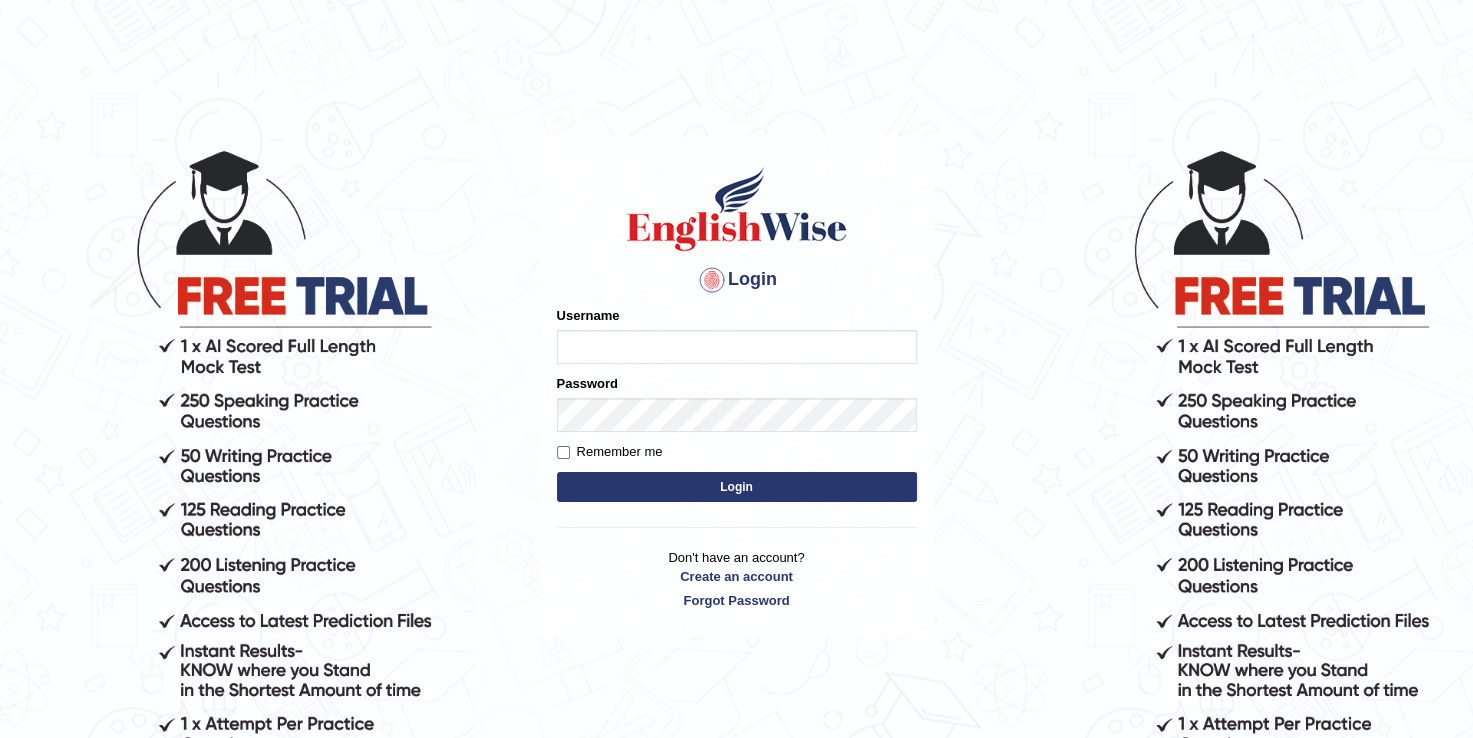 click on "Username" at bounding box center (737, 347) 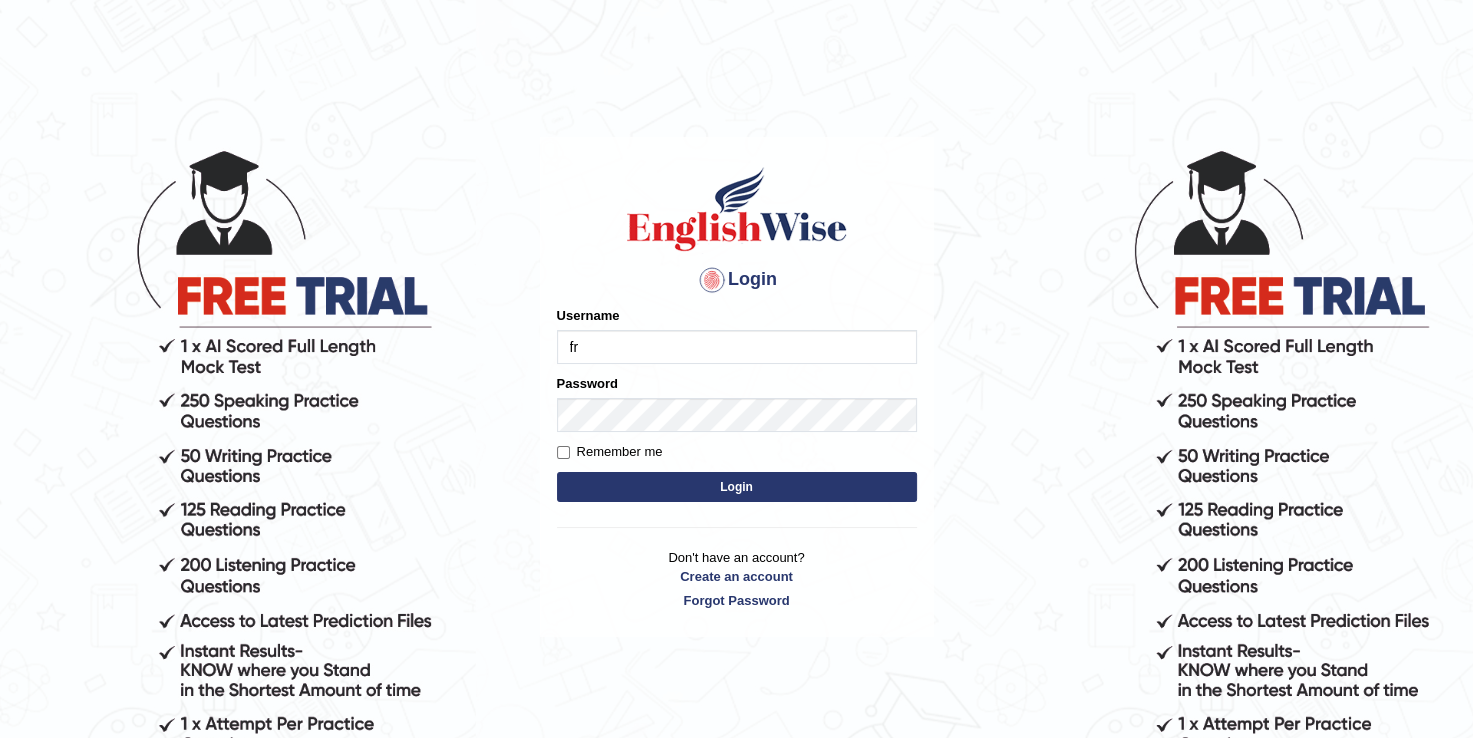 type on "fr" 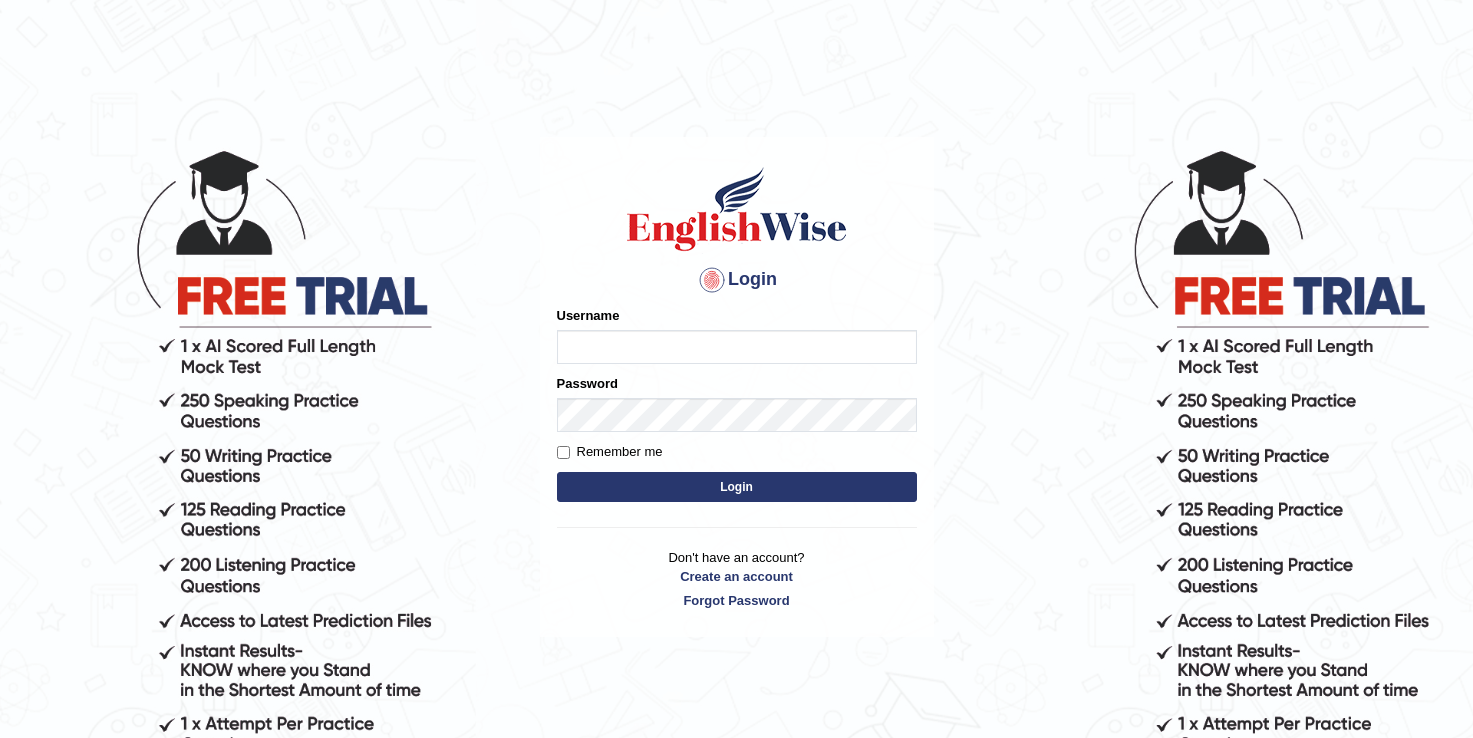scroll, scrollTop: 0, scrollLeft: 0, axis: both 